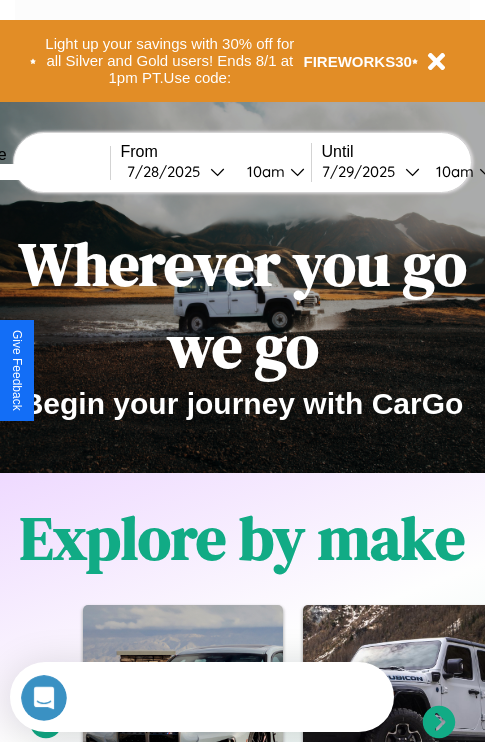 scroll, scrollTop: 0, scrollLeft: 0, axis: both 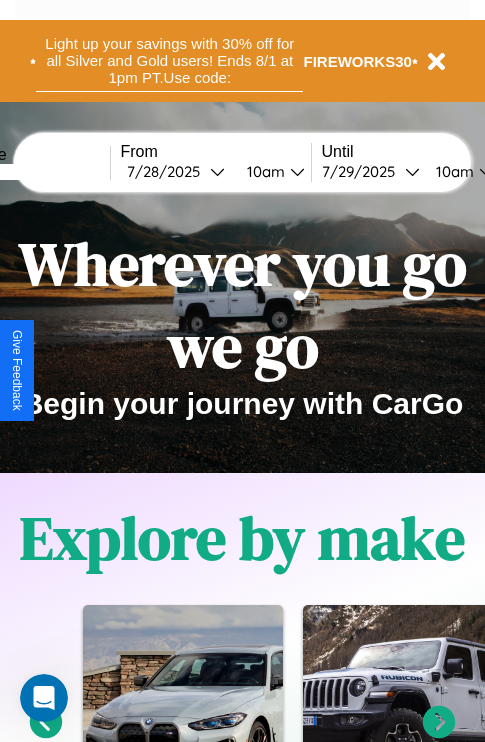 click on "Light up your savings with 30% off for all Silver and Gold users! Ends 8/1 at 1pm PT.  Use code:" at bounding box center [169, 61] 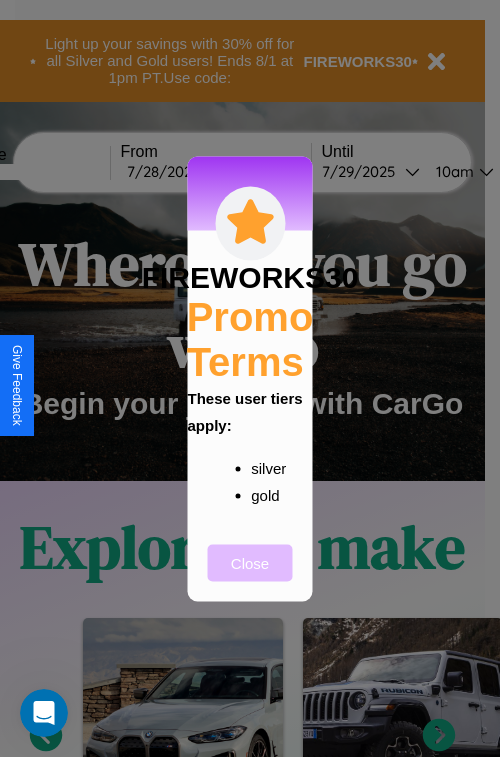 click on "Close" at bounding box center [250, 562] 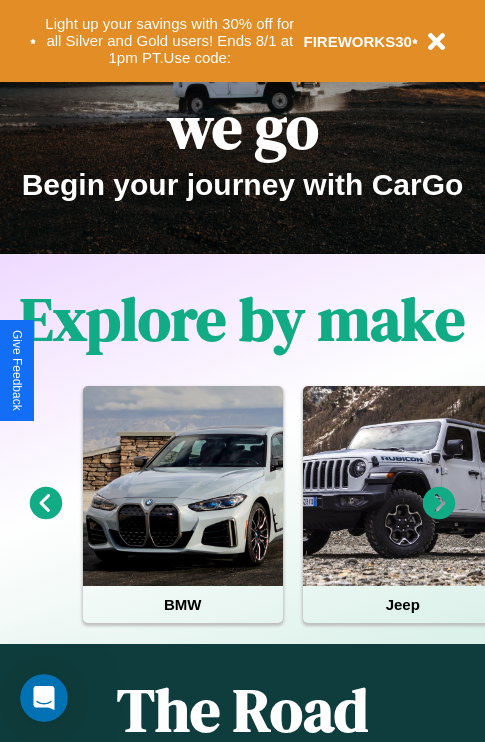 scroll, scrollTop: 308, scrollLeft: 0, axis: vertical 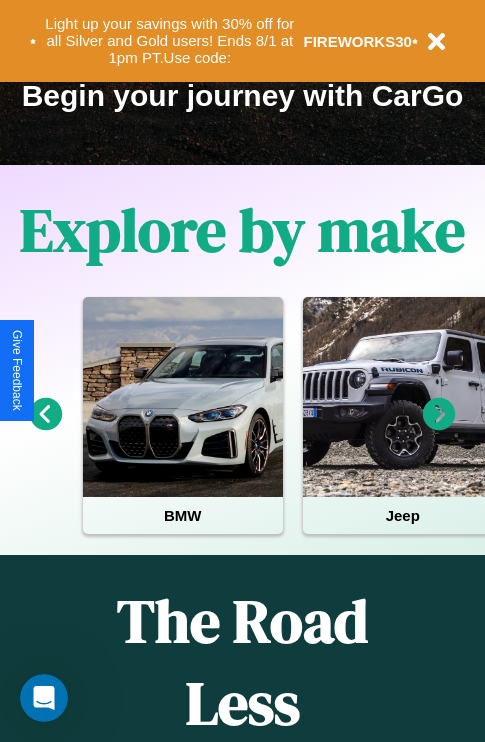 click 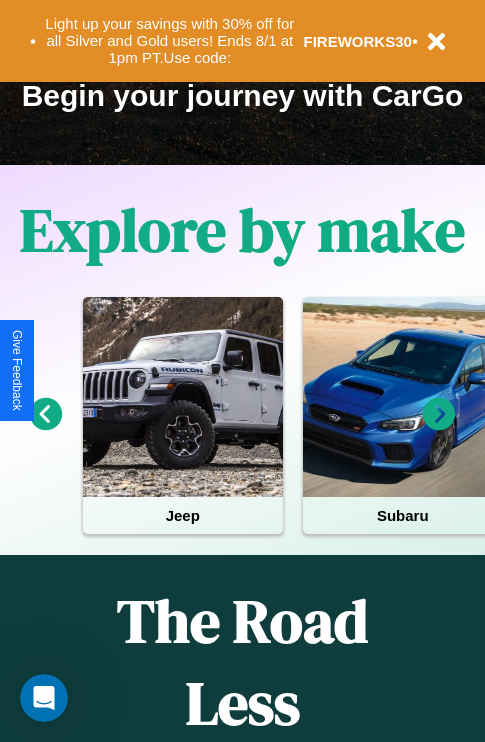 click 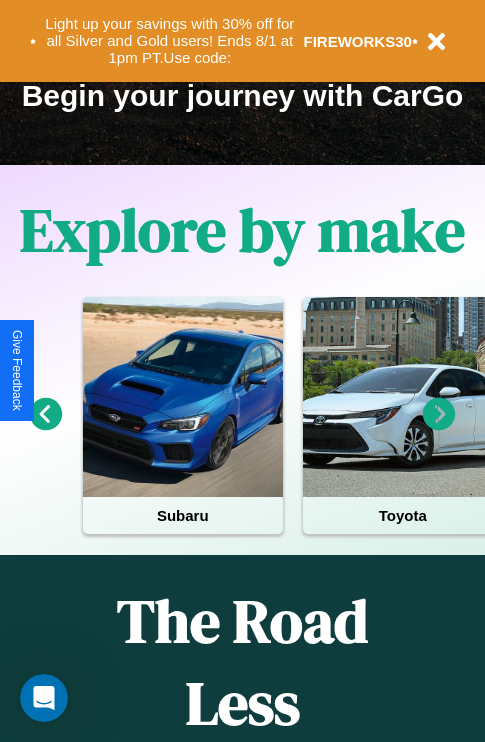 click 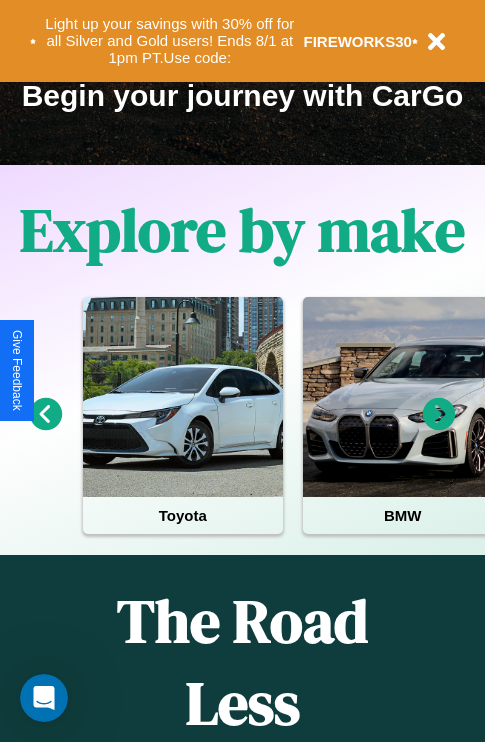 click 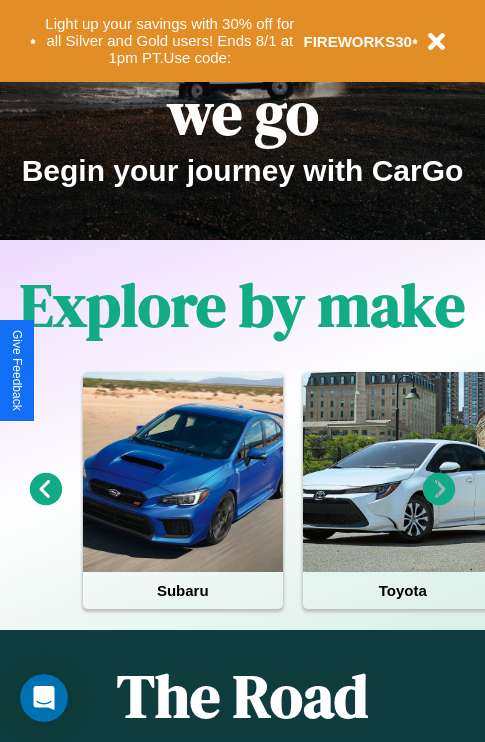 scroll, scrollTop: 0, scrollLeft: 0, axis: both 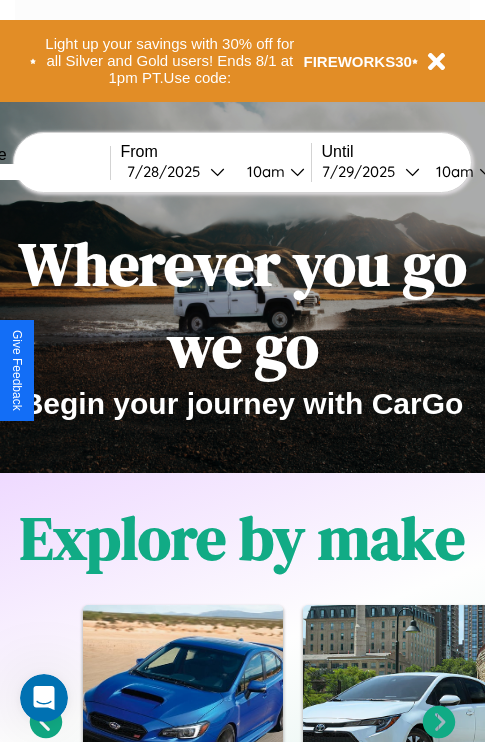 click at bounding box center [35, 172] 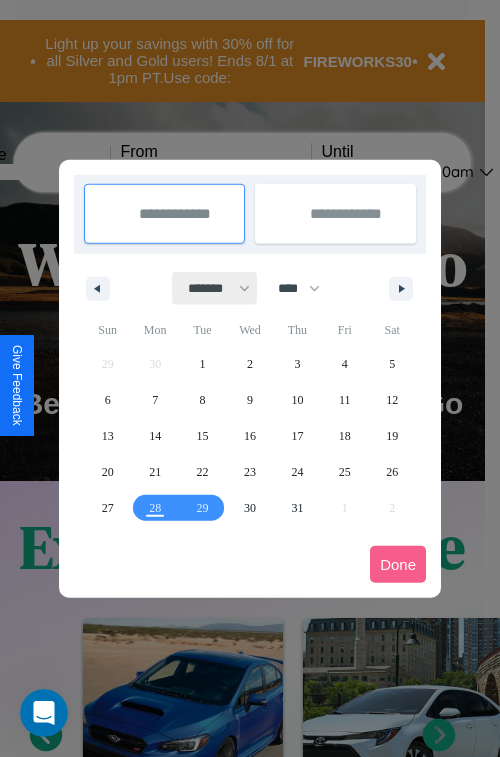 click on "******* ******** ***** ***** *** **** **** ****** ********* ******* ******** ********" at bounding box center (215, 288) 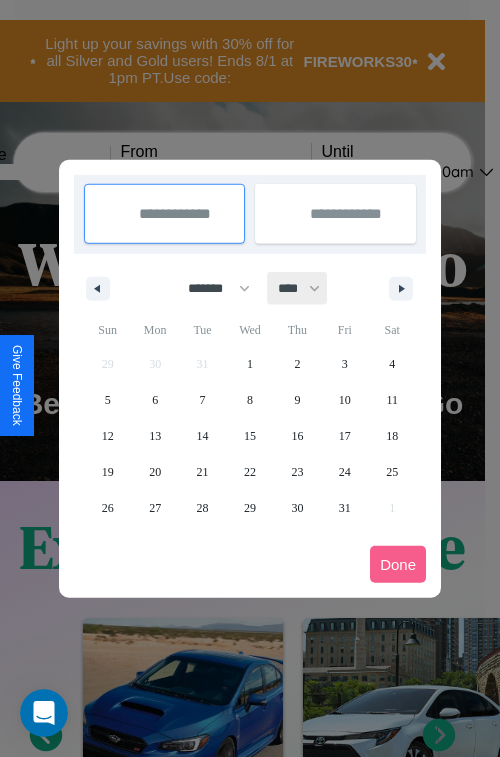 click on "**** **** **** **** **** **** **** **** **** **** **** **** **** **** **** **** **** **** **** **** **** **** **** **** **** **** **** **** **** **** **** **** **** **** **** **** **** **** **** **** **** **** **** **** **** **** **** **** **** **** **** **** **** **** **** **** **** **** **** **** **** **** **** **** **** **** **** **** **** **** **** **** **** **** **** **** **** **** **** **** **** **** **** **** **** **** **** **** **** **** **** **** **** **** **** **** **** **** **** **** **** **** **** **** **** **** **** **** **** **** **** **** **** **** **** **** **** **** **** **** ****" at bounding box center [298, 288] 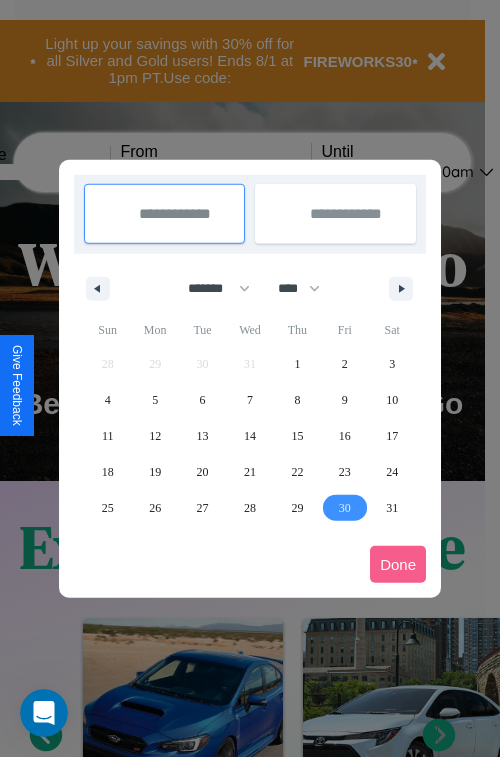 click on "30" at bounding box center [345, 508] 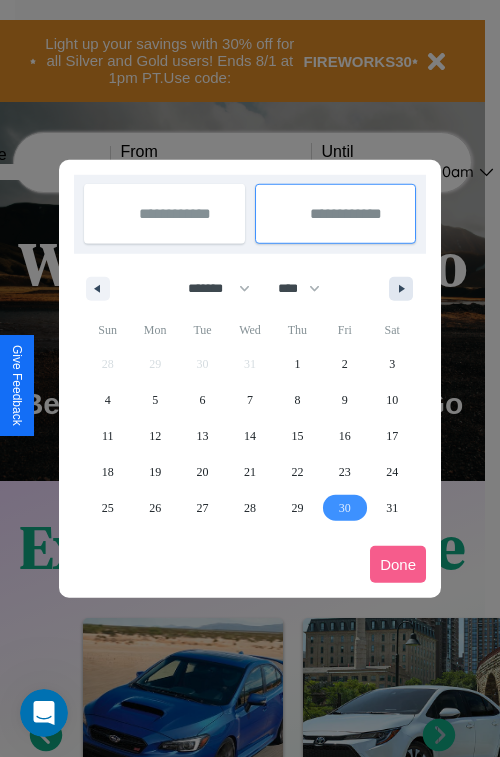 click at bounding box center [405, 289] 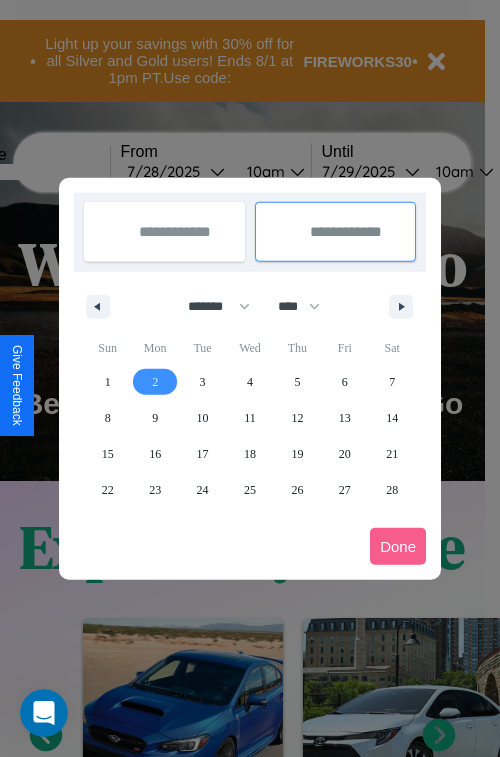 click on "2" at bounding box center (155, 382) 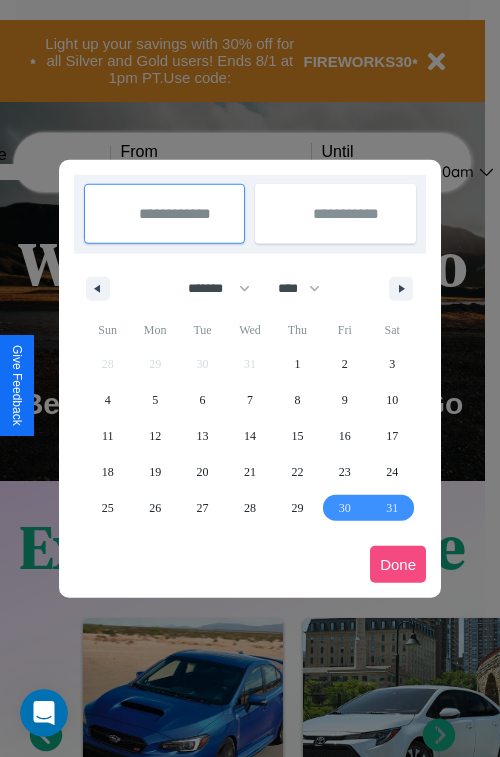 click on "Done" at bounding box center (398, 564) 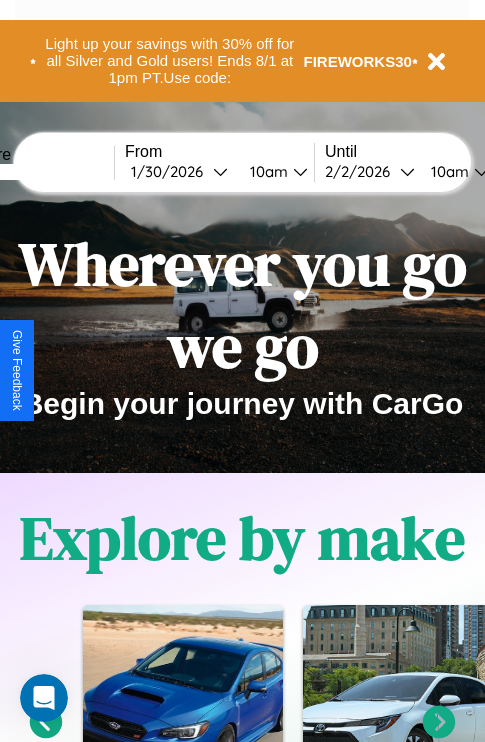 scroll, scrollTop: 0, scrollLeft: 71, axis: horizontal 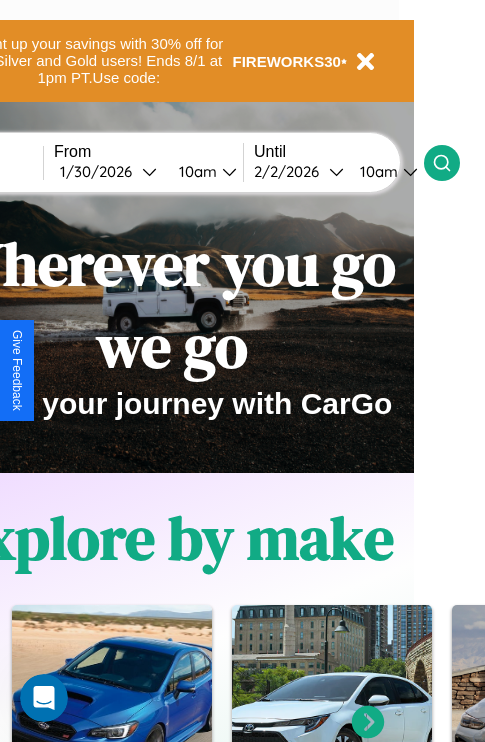 click 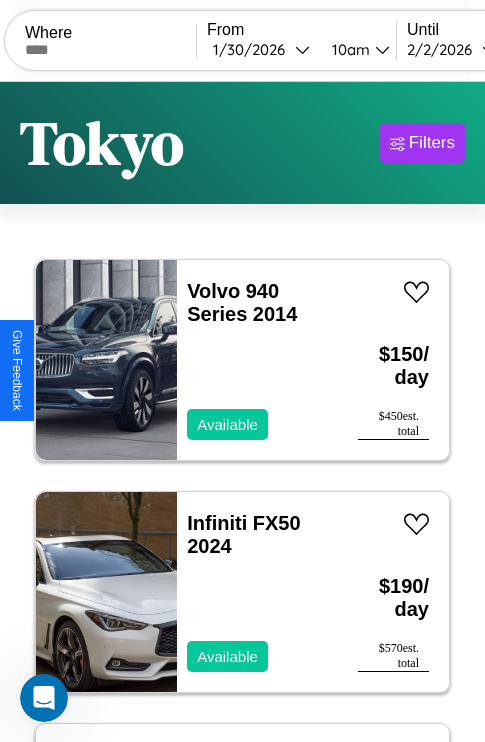 scroll, scrollTop: 95, scrollLeft: 0, axis: vertical 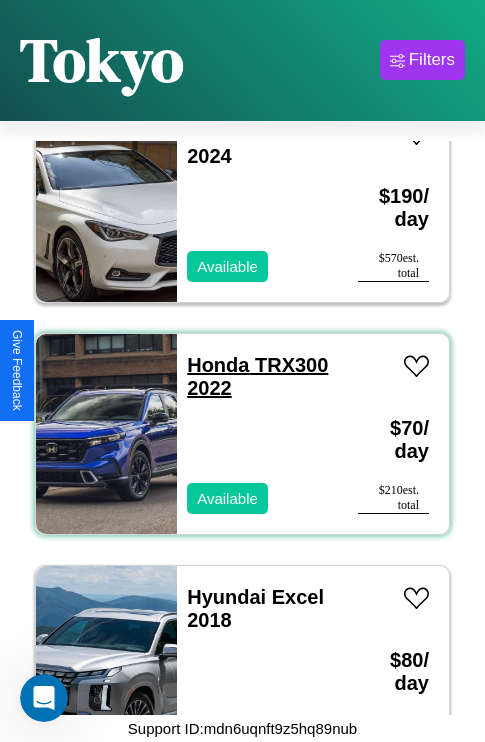 click on "Honda   TRX300   2022" at bounding box center [257, 376] 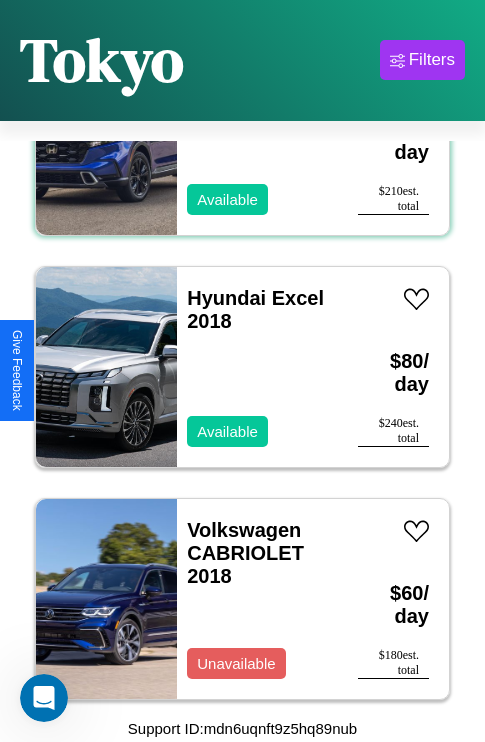 scroll, scrollTop: 1235, scrollLeft: 0, axis: vertical 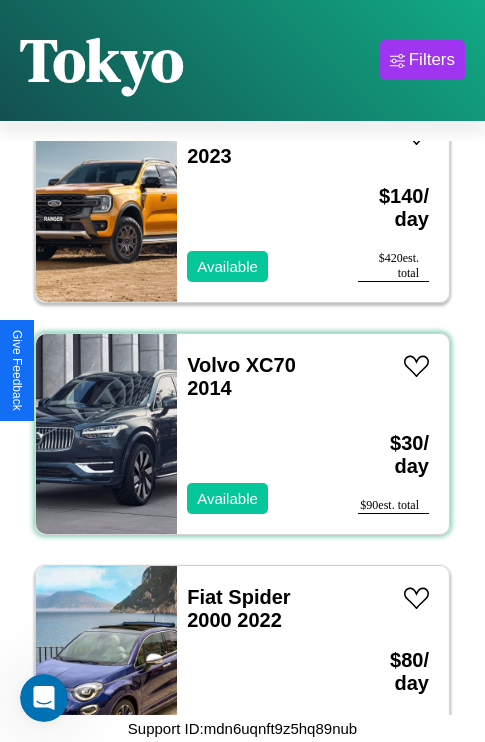 click on "Volvo   XC70   2014 Available" at bounding box center (257, 434) 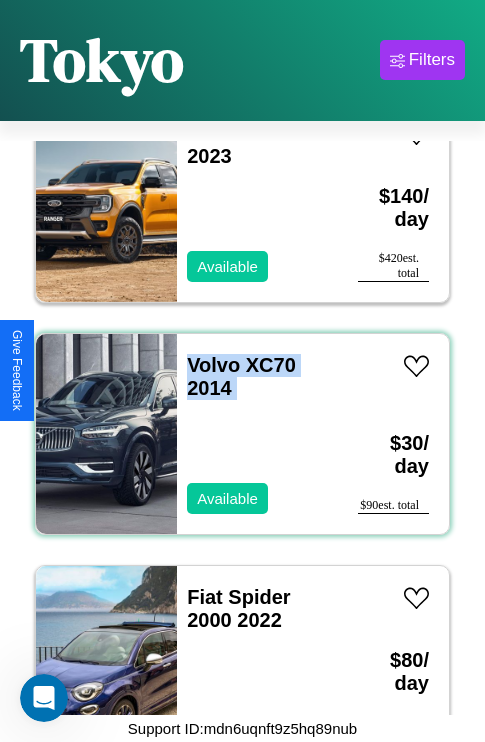 click on "Volvo   XC70   2014 Available" at bounding box center (257, 434) 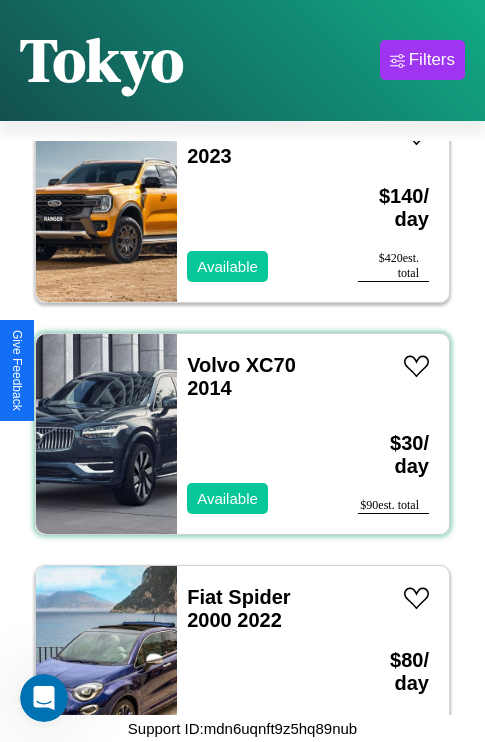 click on "Volvo   XC70   2014 Available" at bounding box center (257, 434) 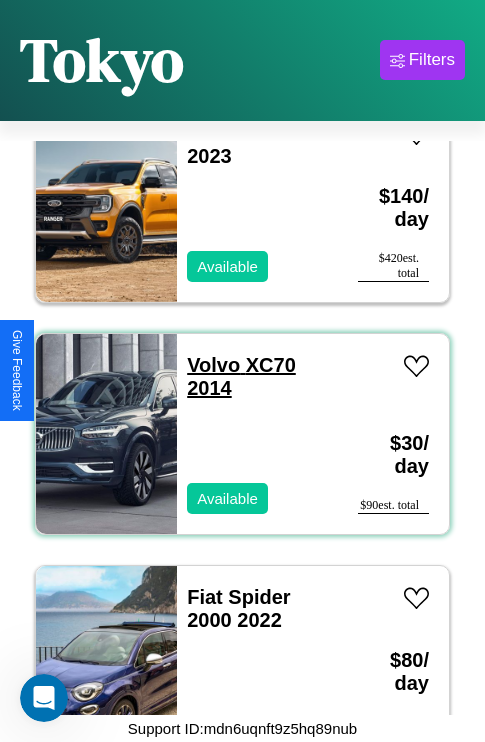 click on "Volvo   XC70   2014" at bounding box center [241, 376] 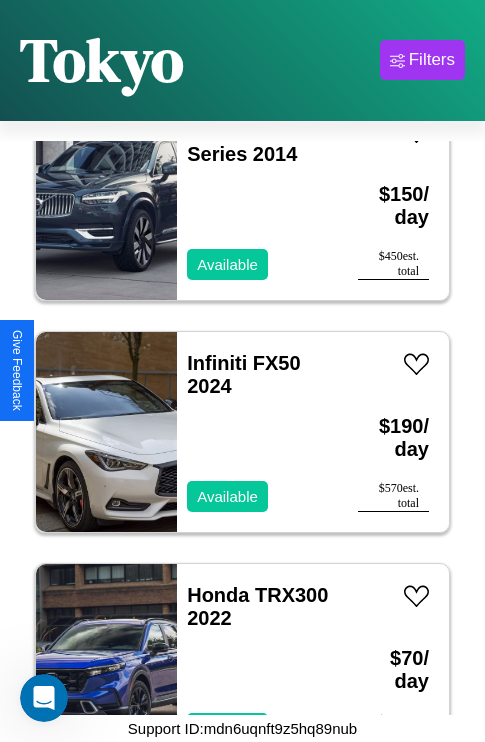 scroll, scrollTop: 75, scrollLeft: 0, axis: vertical 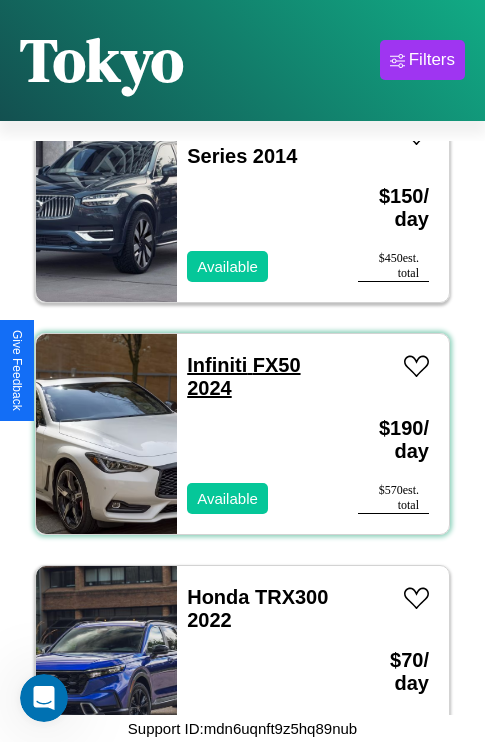 click on "Infiniti   FX50   2024" at bounding box center (243, 376) 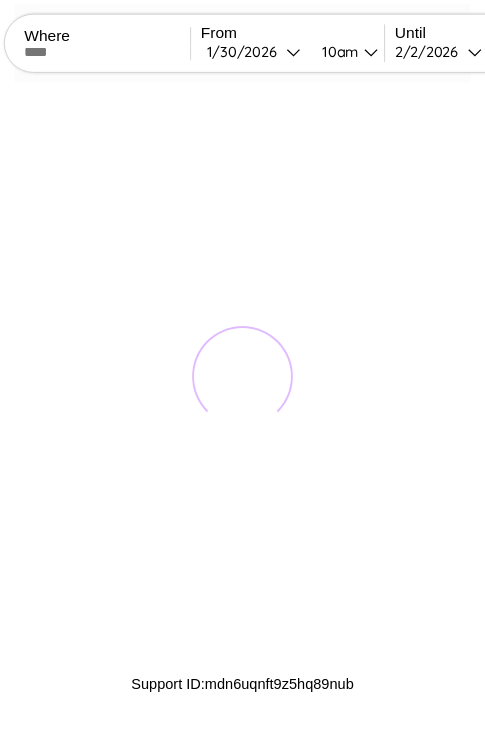 scroll, scrollTop: 0, scrollLeft: 0, axis: both 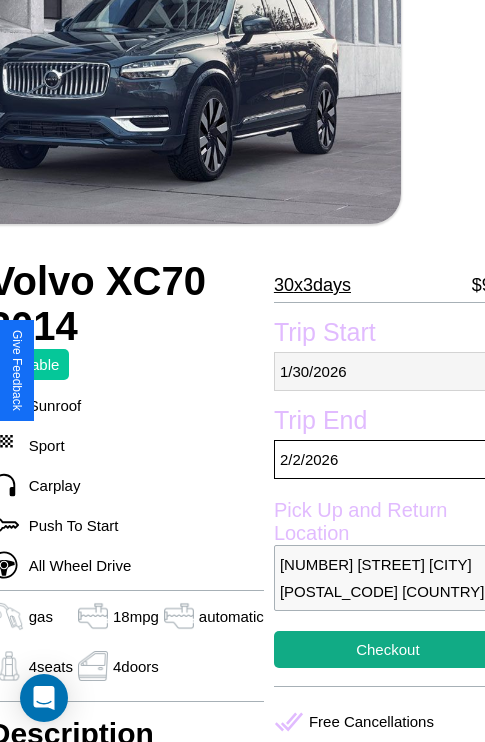 click on "[MONTH] / [DAY] / [YEAR]" at bounding box center [388, 371] 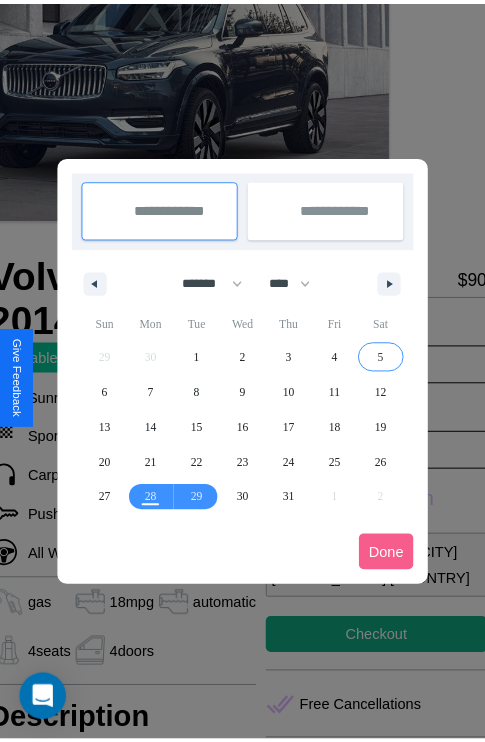 scroll, scrollTop: 0, scrollLeft: 84, axis: horizontal 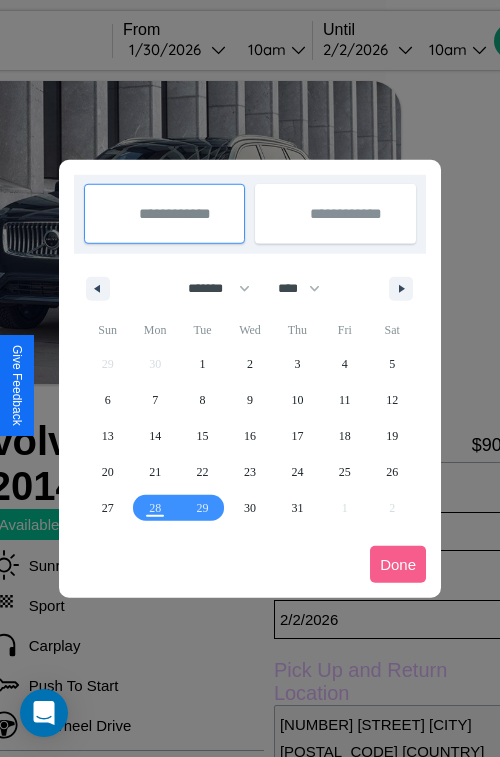 click at bounding box center (250, 378) 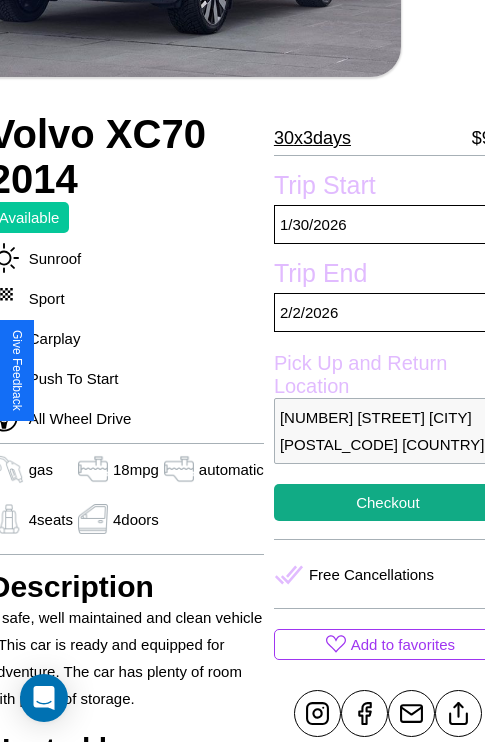 scroll, scrollTop: 438, scrollLeft: 84, axis: both 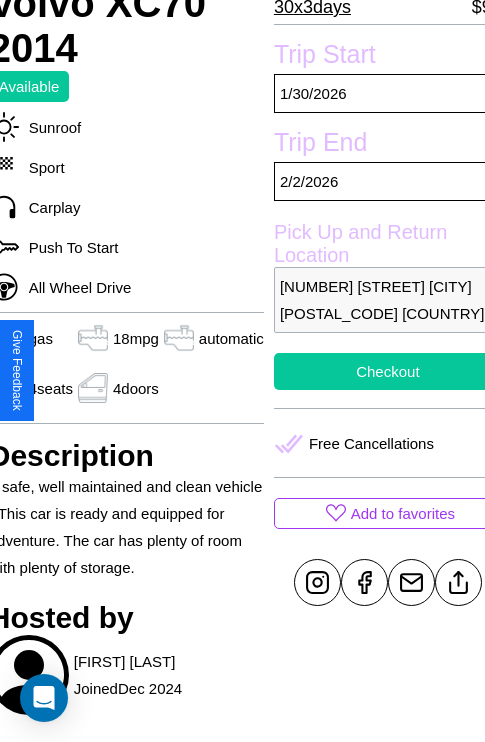 click on "Checkout" at bounding box center (388, 371) 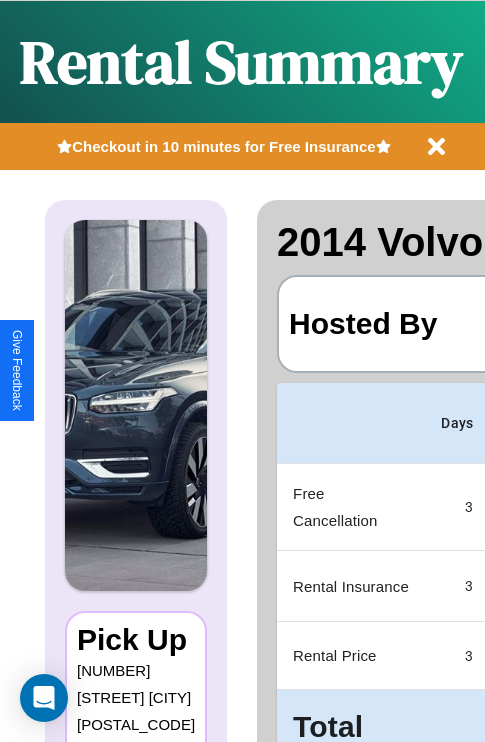 scroll, scrollTop: 0, scrollLeft: 378, axis: horizontal 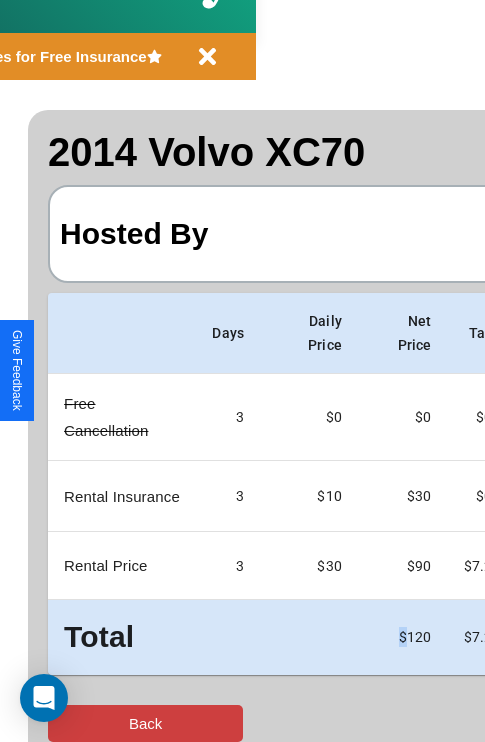 click on "Back" at bounding box center (145, 723) 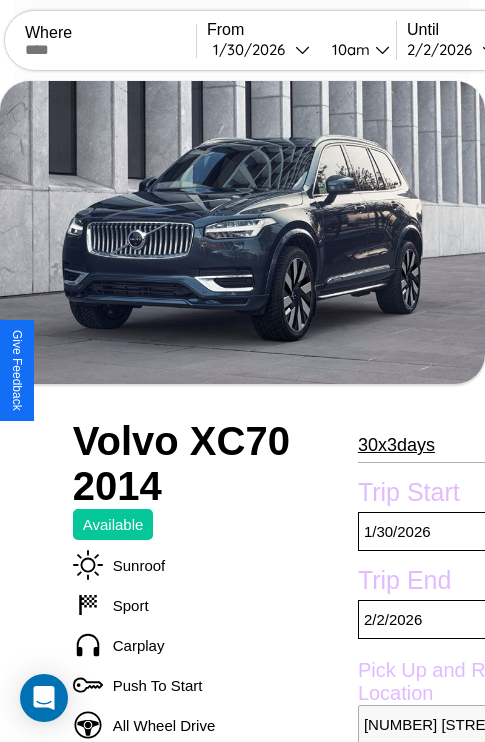 scroll, scrollTop: 74, scrollLeft: 0, axis: vertical 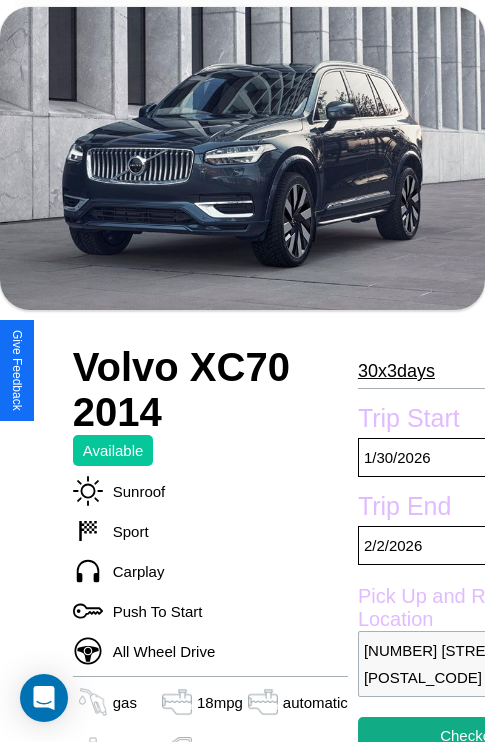 click on "30  x  3  days" at bounding box center [396, 371] 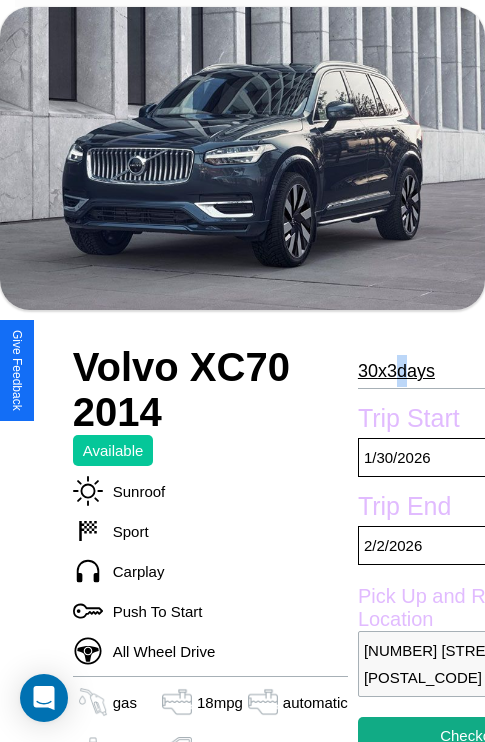 click on "30  x  3  days" at bounding box center (396, 371) 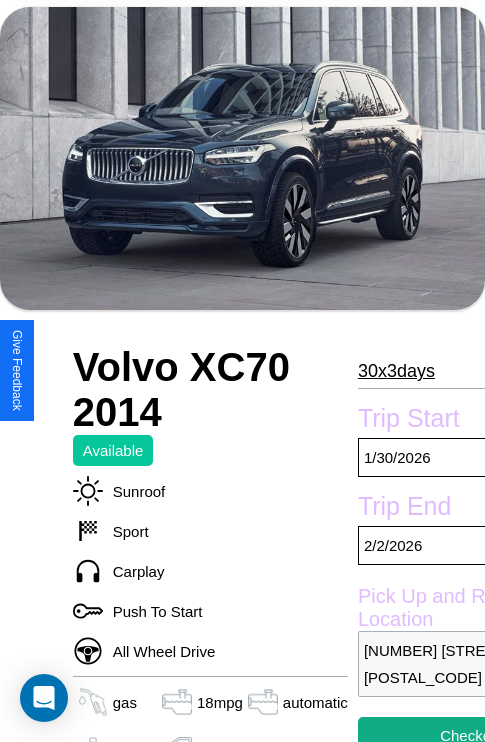 click on "30  x  3  days" at bounding box center (396, 371) 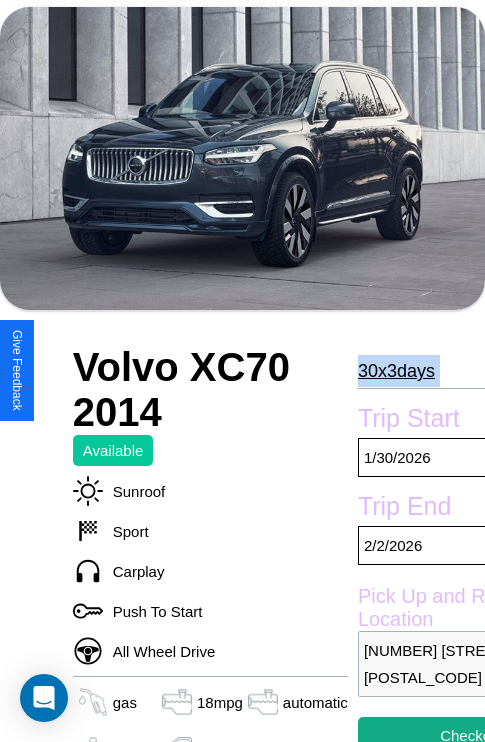 click on "30  x  3  days" at bounding box center [396, 371] 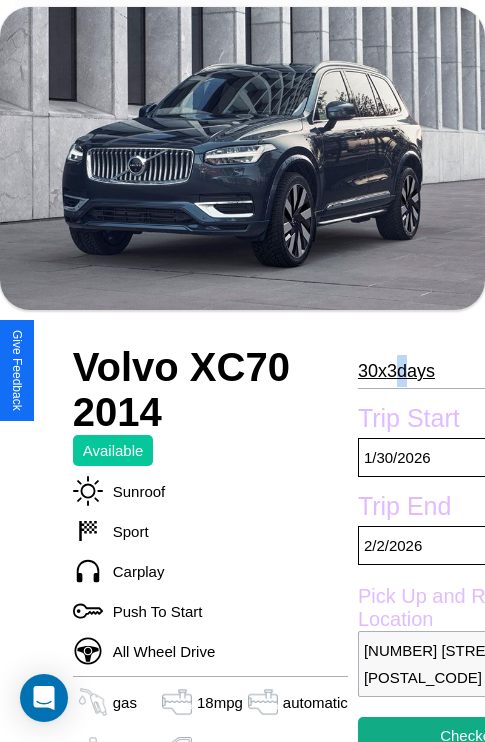 click on "30  x  3  days" at bounding box center [396, 371] 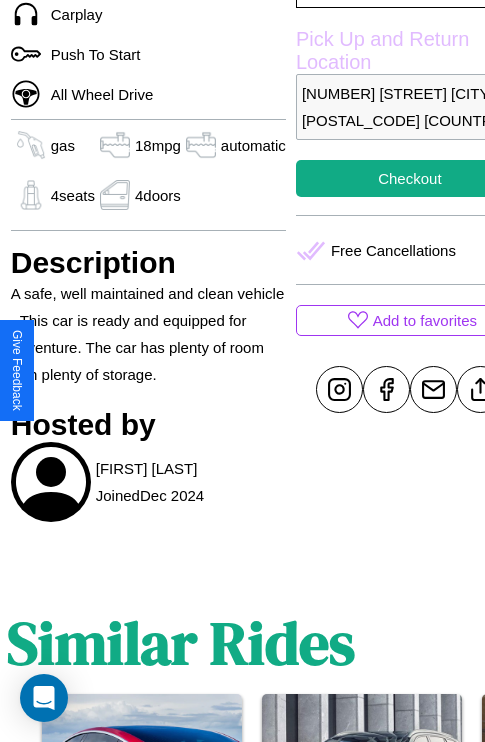 scroll, scrollTop: 649, scrollLeft: 64, axis: both 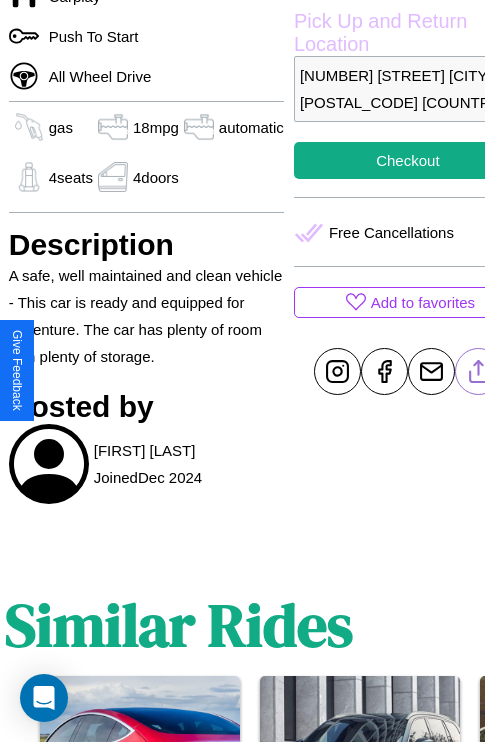 click 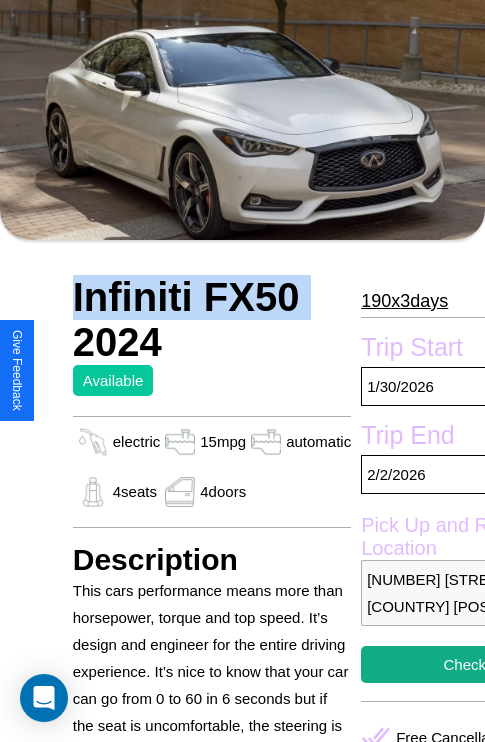 scroll, scrollTop: 802, scrollLeft: 0, axis: vertical 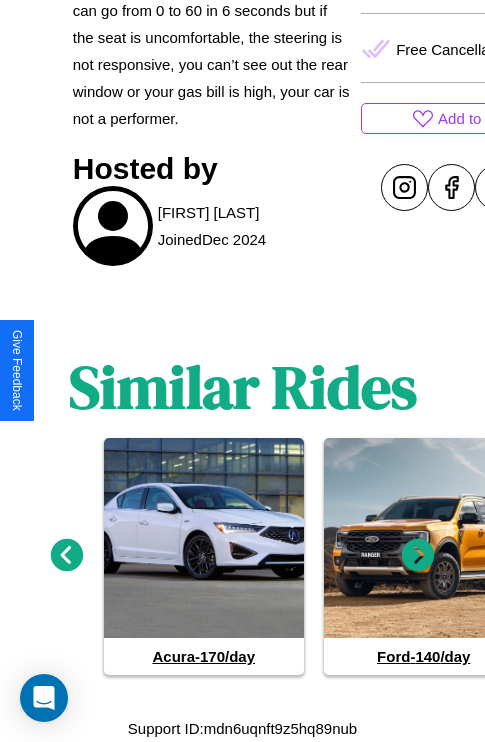 click 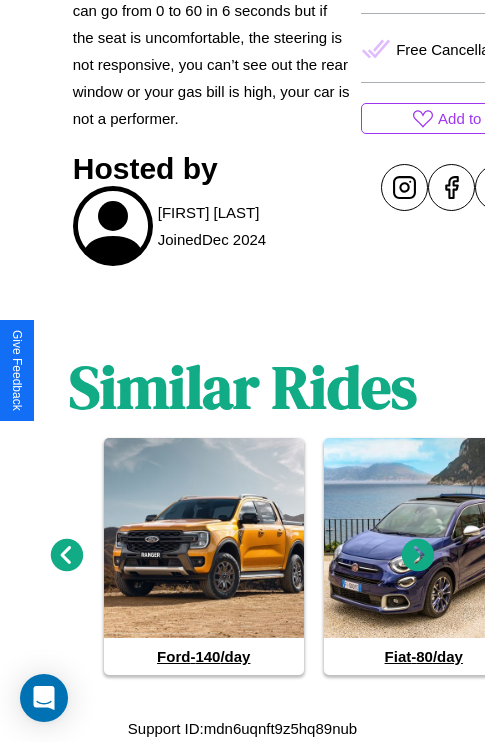click 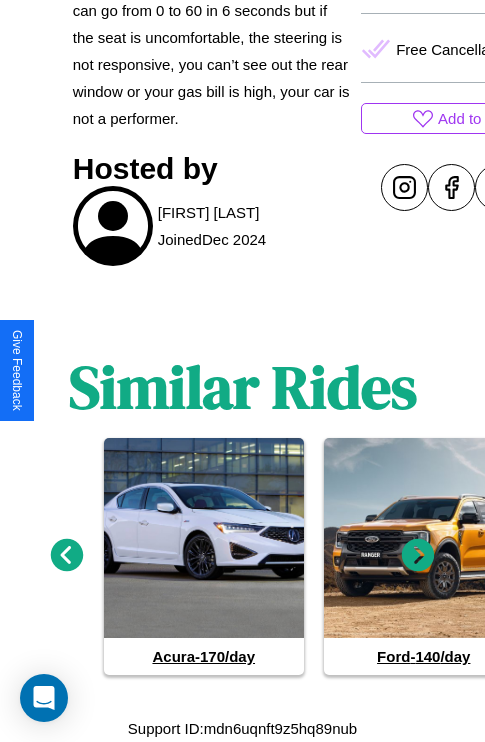 click 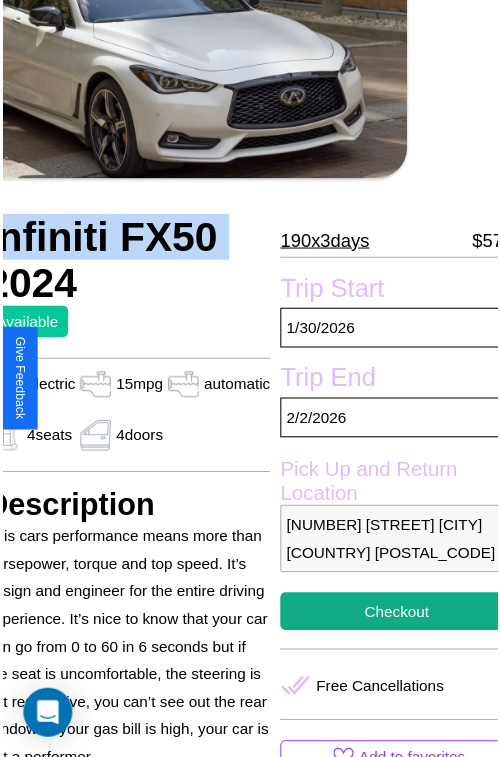 scroll, scrollTop: 130, scrollLeft: 96, axis: both 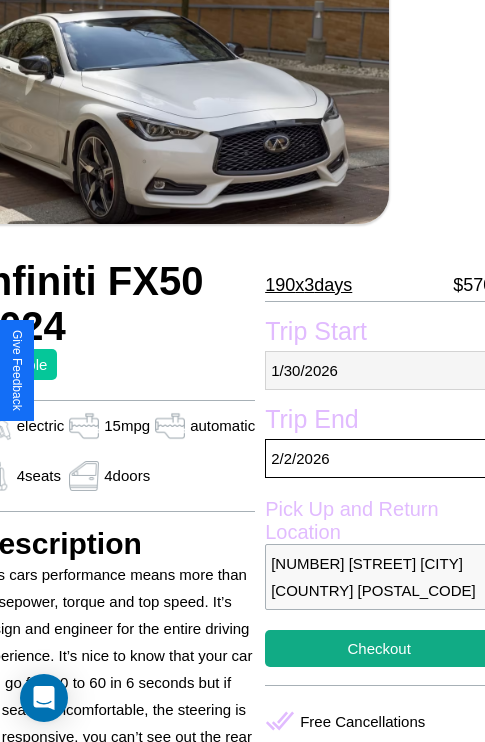 click on "[MONTH] / [DAY] / [YEAR]" at bounding box center [379, 370] 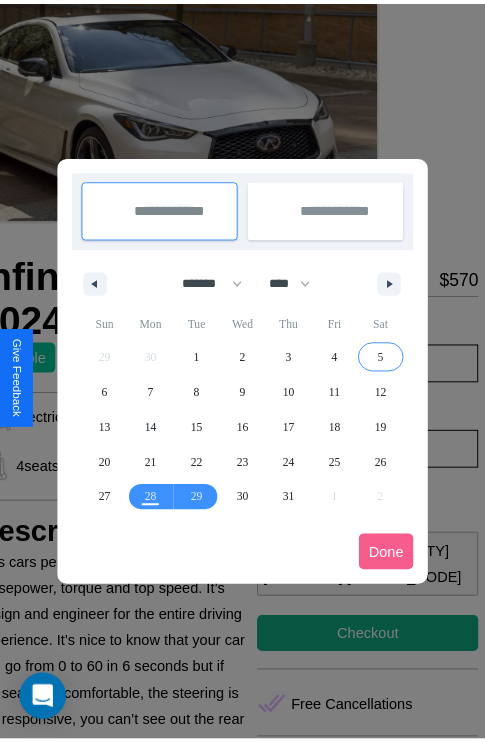 scroll, scrollTop: 0, scrollLeft: 96, axis: horizontal 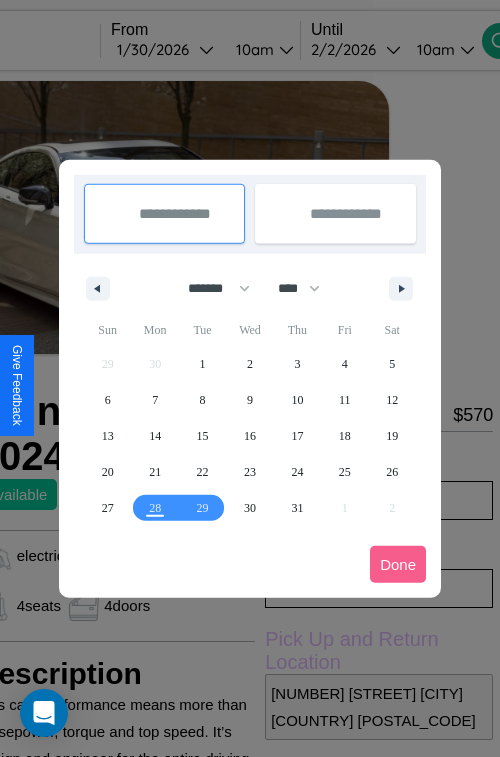 click at bounding box center (250, 378) 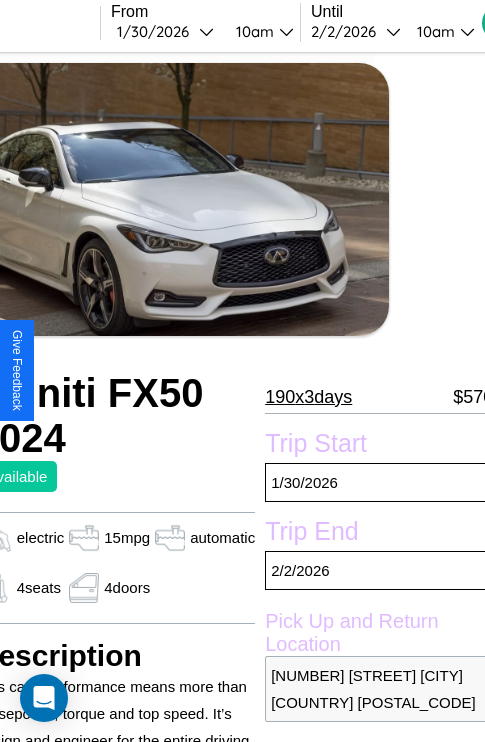 scroll, scrollTop: 408, scrollLeft: 96, axis: both 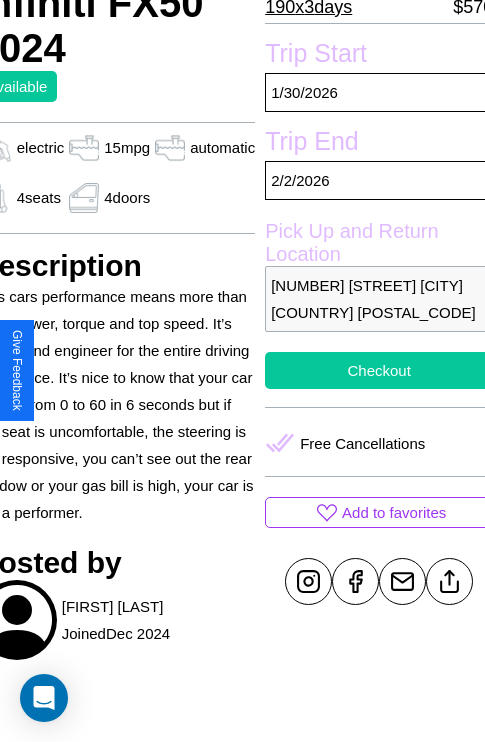 click on "Checkout" at bounding box center (379, 370) 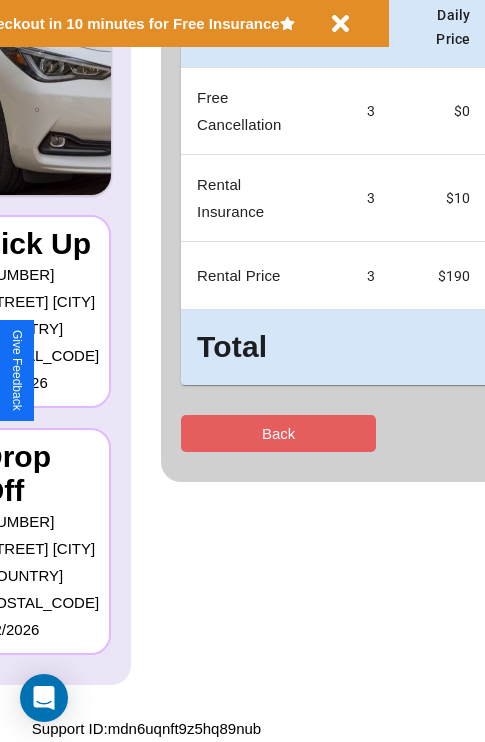 scroll, scrollTop: 0, scrollLeft: 0, axis: both 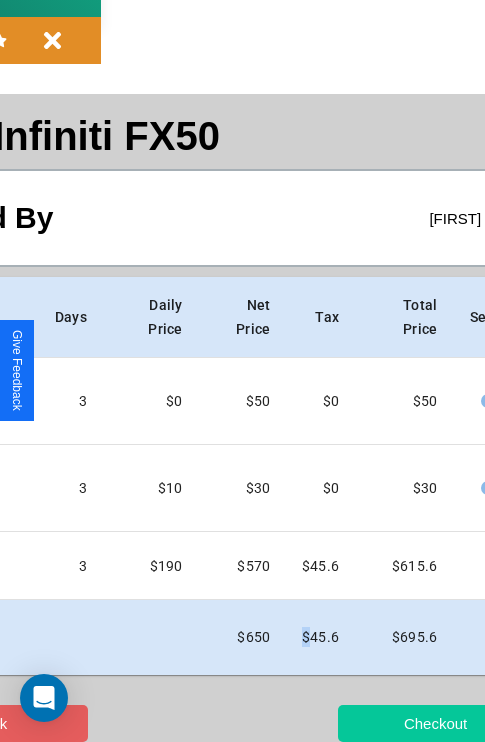 click on "Checkout" at bounding box center [435, 723] 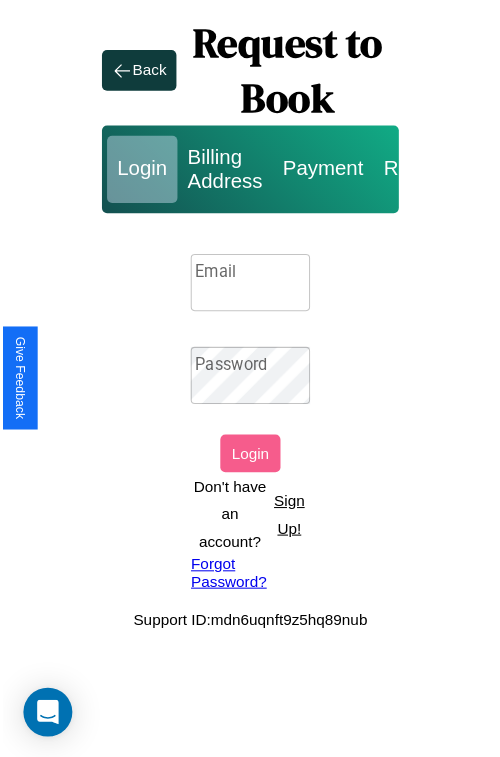 scroll, scrollTop: 0, scrollLeft: 0, axis: both 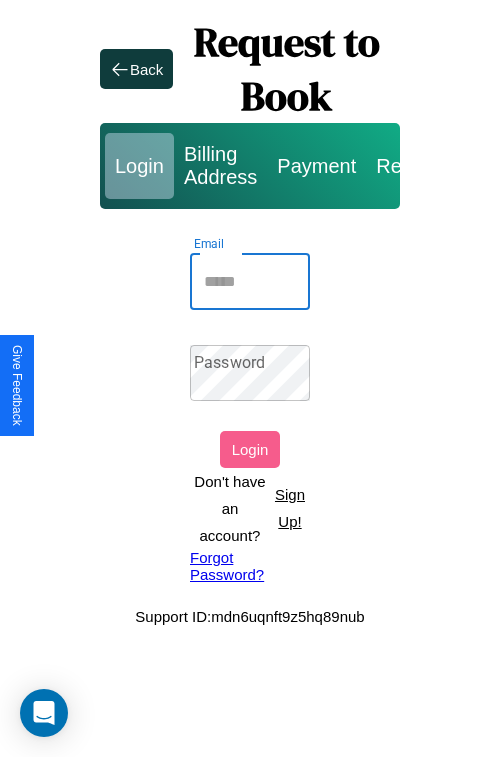 click on "Email" at bounding box center (250, 282) 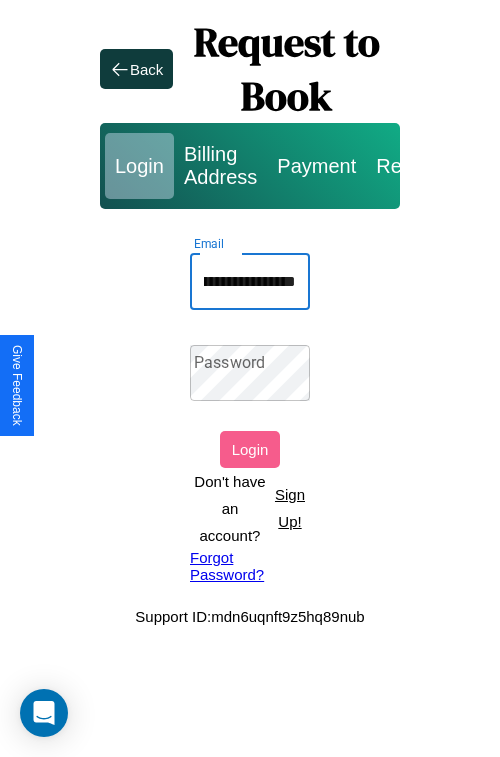 scroll, scrollTop: 0, scrollLeft: 165, axis: horizontal 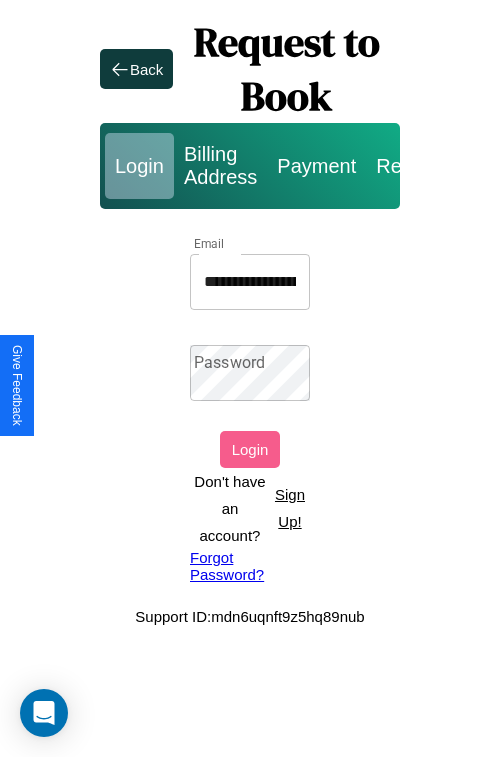 click on "Forgot Password?" at bounding box center (250, 566) 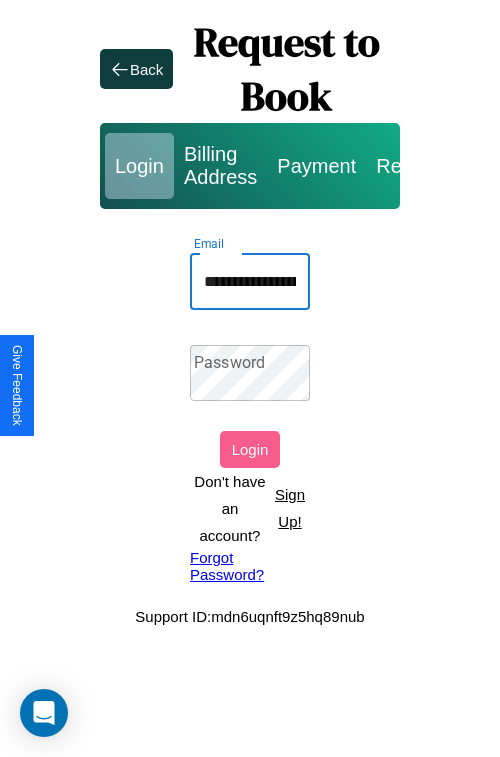 scroll, scrollTop: 0, scrollLeft: 165, axis: horizontal 